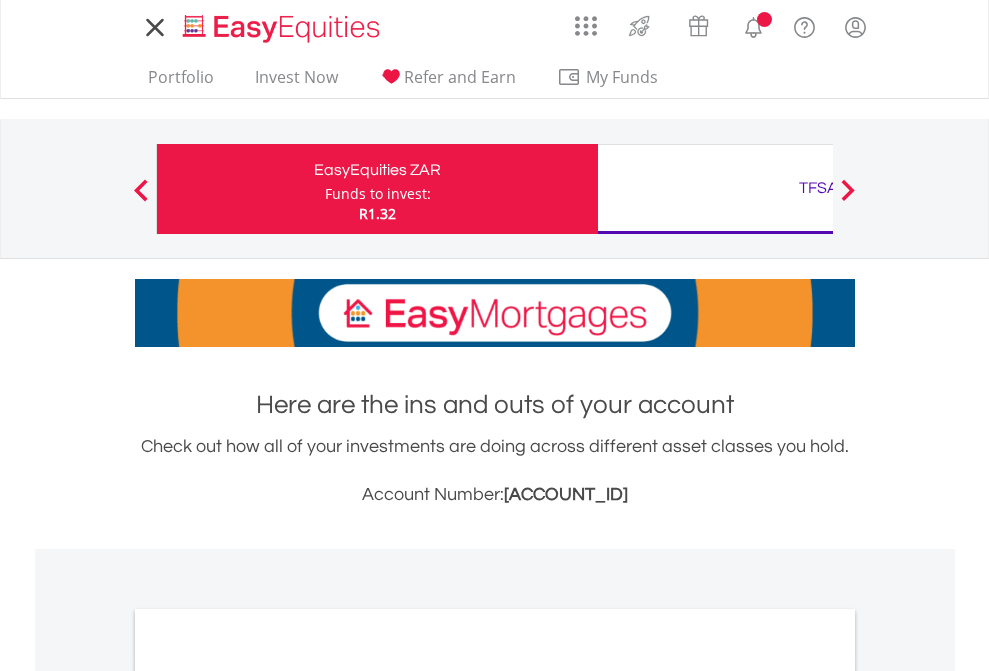 scroll, scrollTop: 0, scrollLeft: 0, axis: both 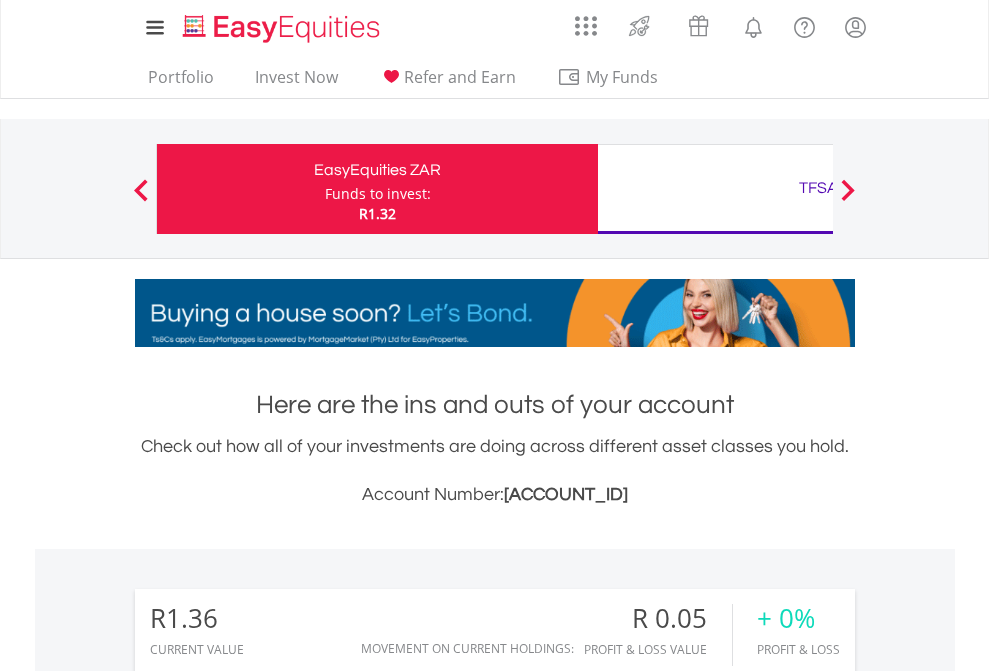 click on "Funds to invest:" at bounding box center [378, 194] 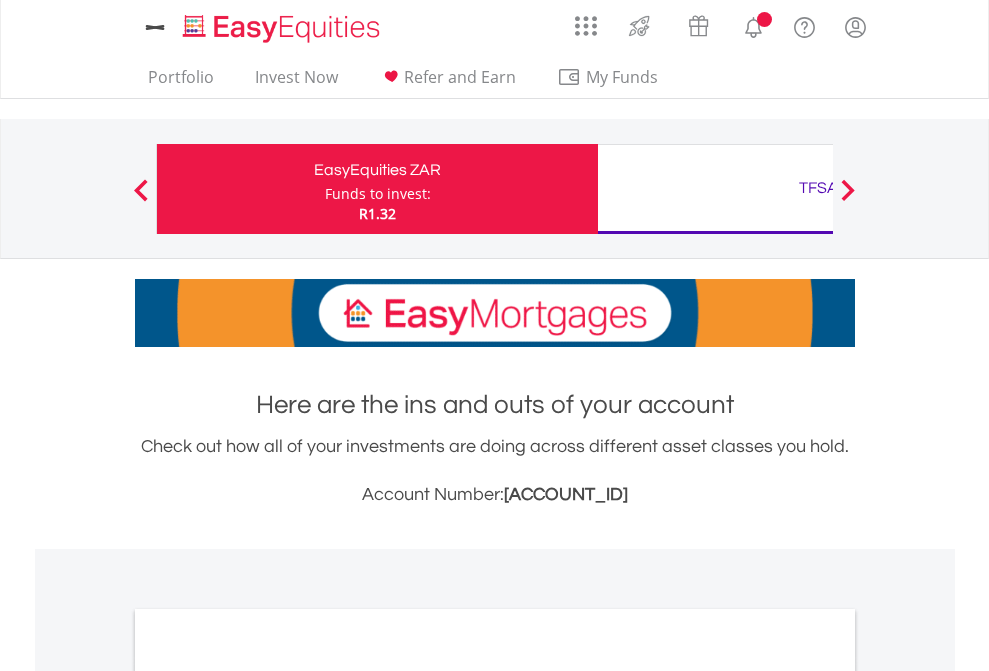 scroll, scrollTop: 0, scrollLeft: 0, axis: both 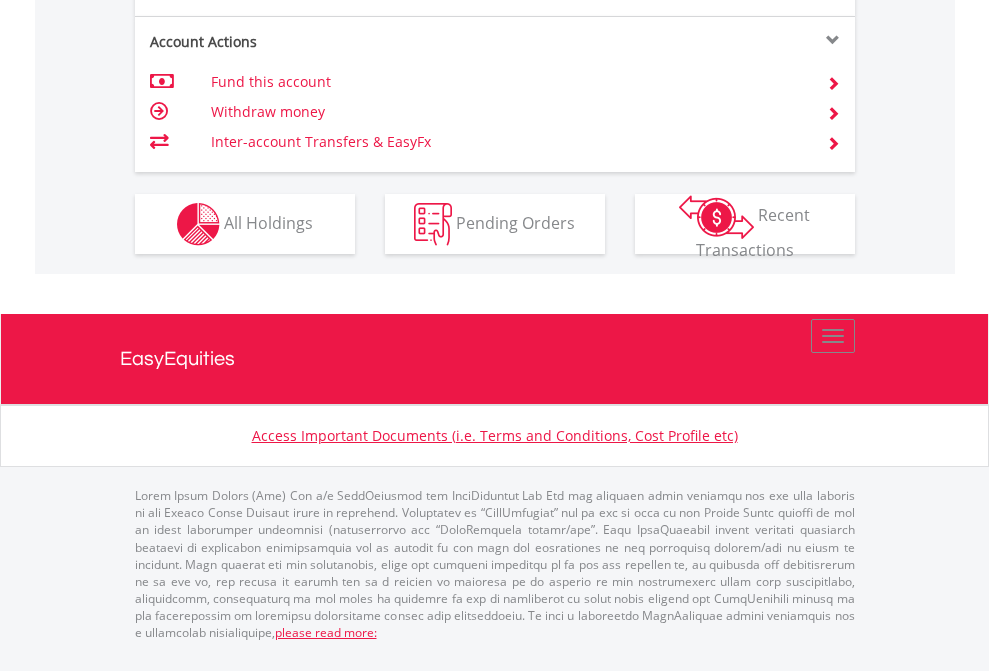 click on "Investment types" at bounding box center (706, -337) 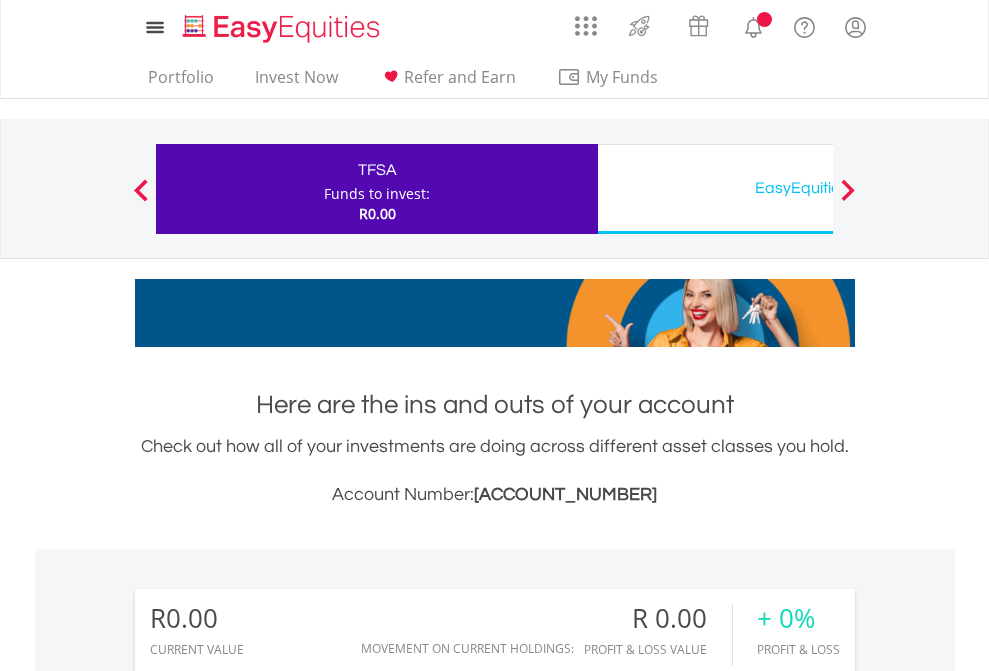 scroll, scrollTop: 0, scrollLeft: 0, axis: both 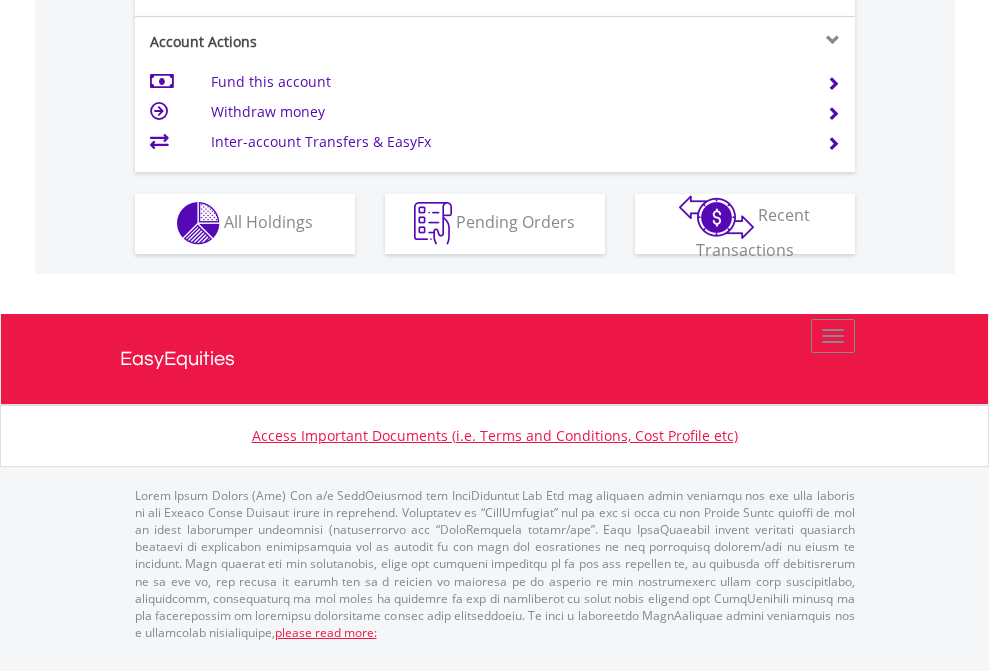 click on "Investment types" at bounding box center [706, -353] 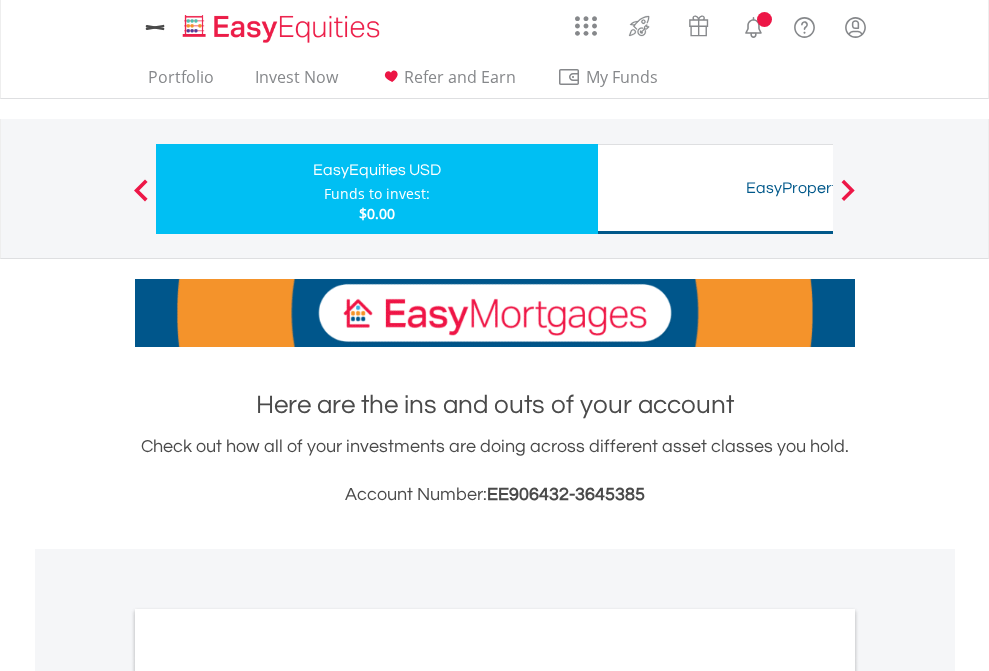 scroll, scrollTop: 0, scrollLeft: 0, axis: both 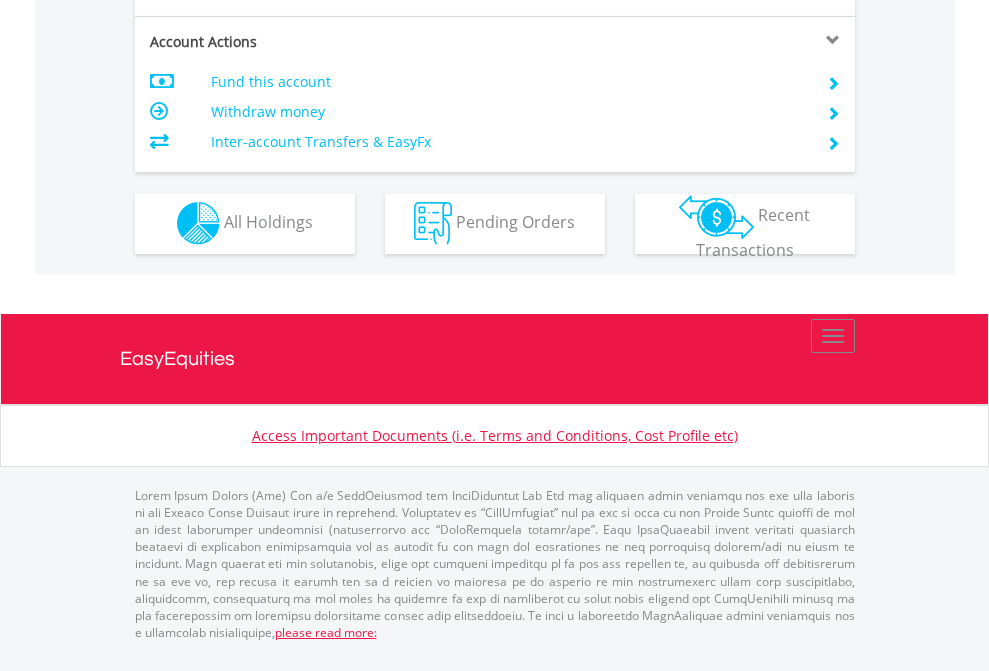 click on "Investment types" at bounding box center [706, -353] 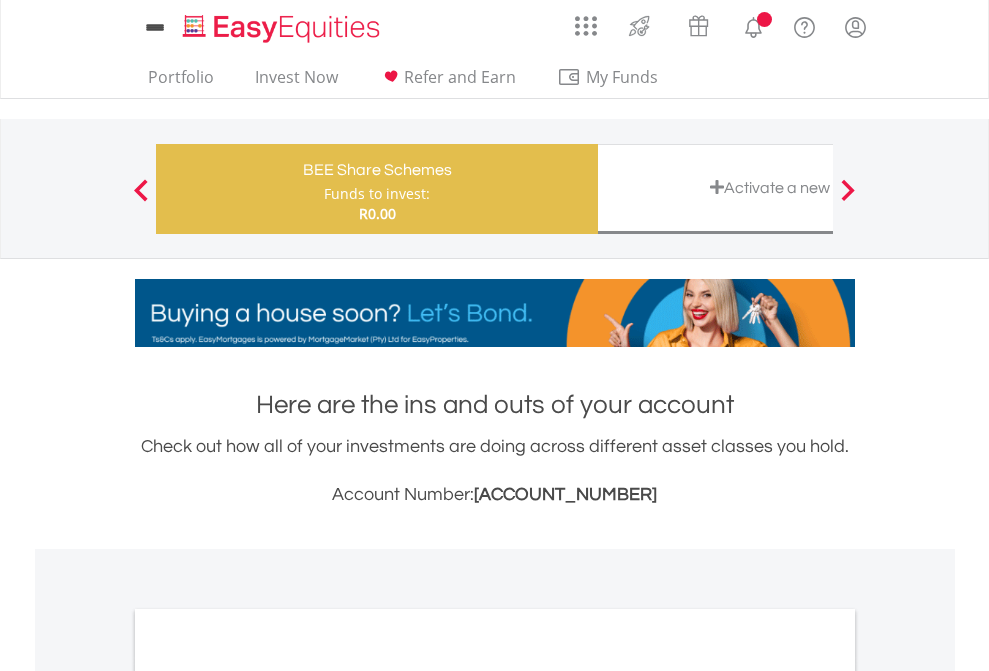 scroll, scrollTop: 0, scrollLeft: 0, axis: both 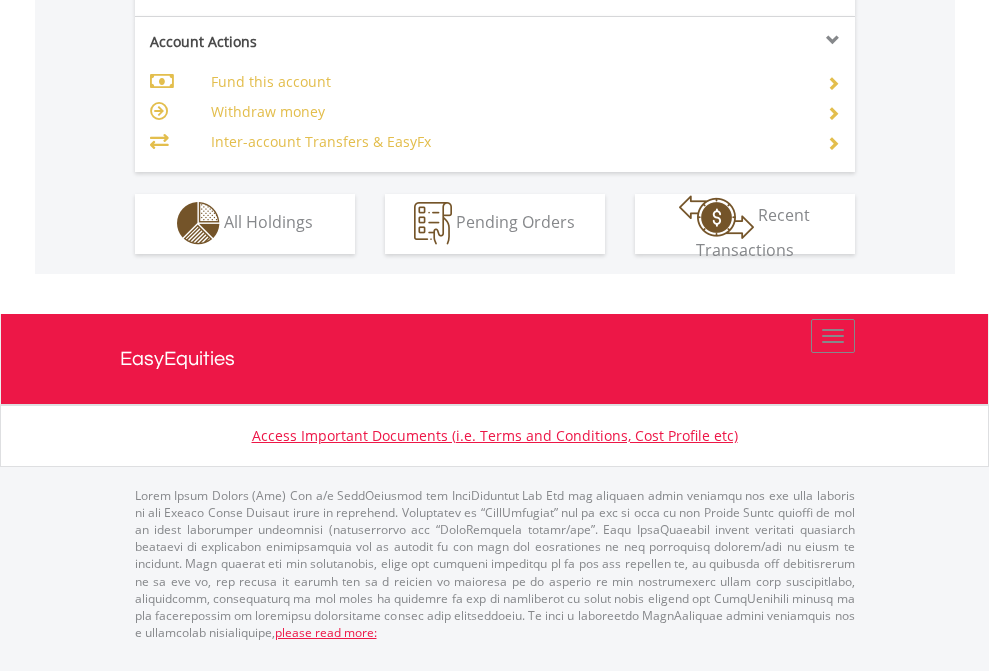 click on "Investment types" at bounding box center (706, -353) 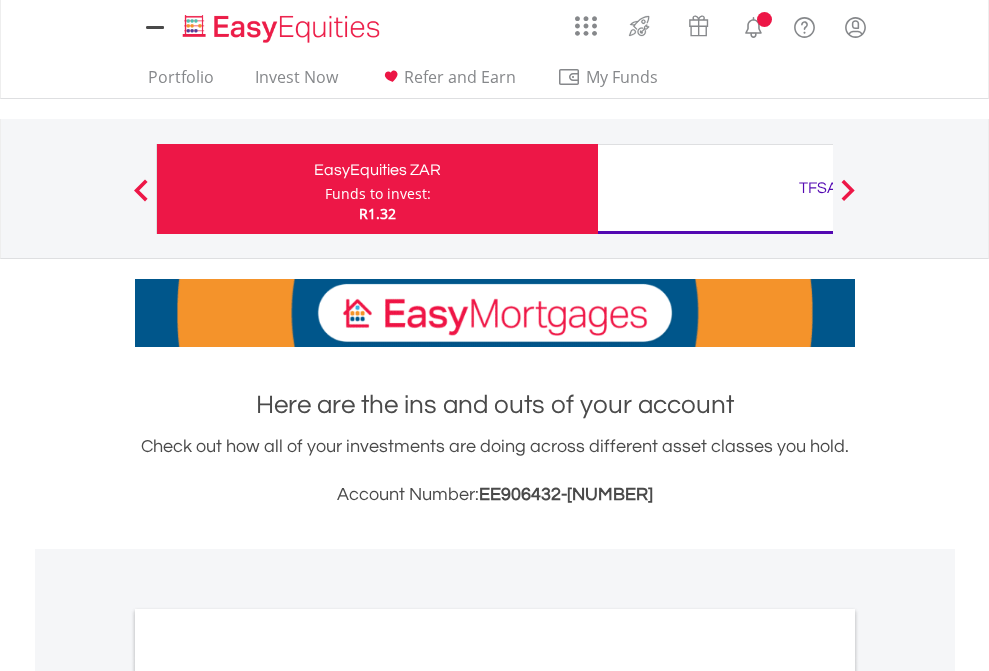 scroll, scrollTop: 0, scrollLeft: 0, axis: both 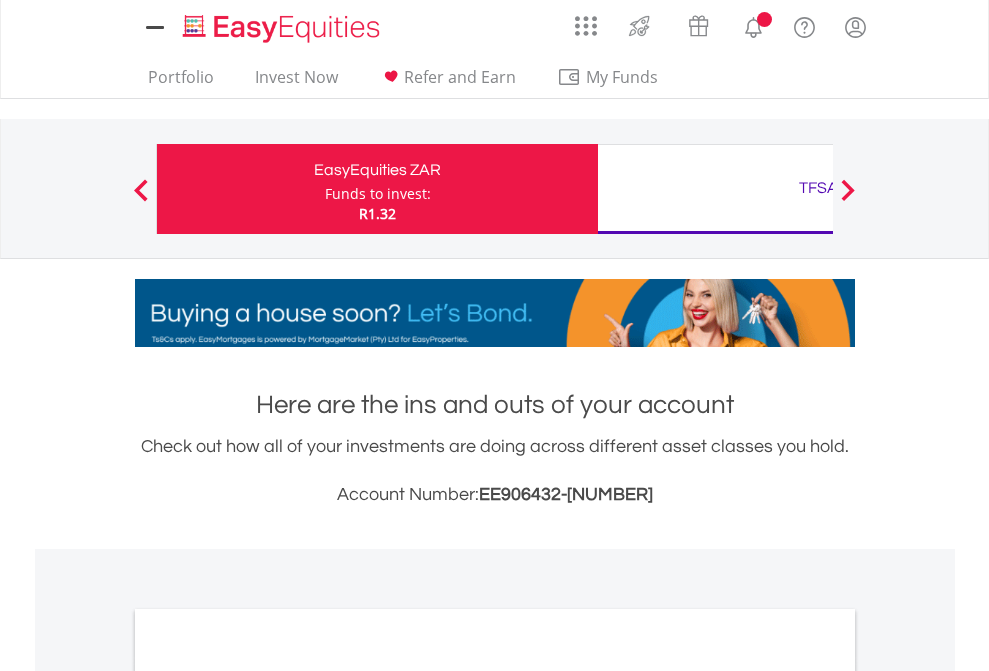 click on "All Holdings" at bounding box center [268, 1096] 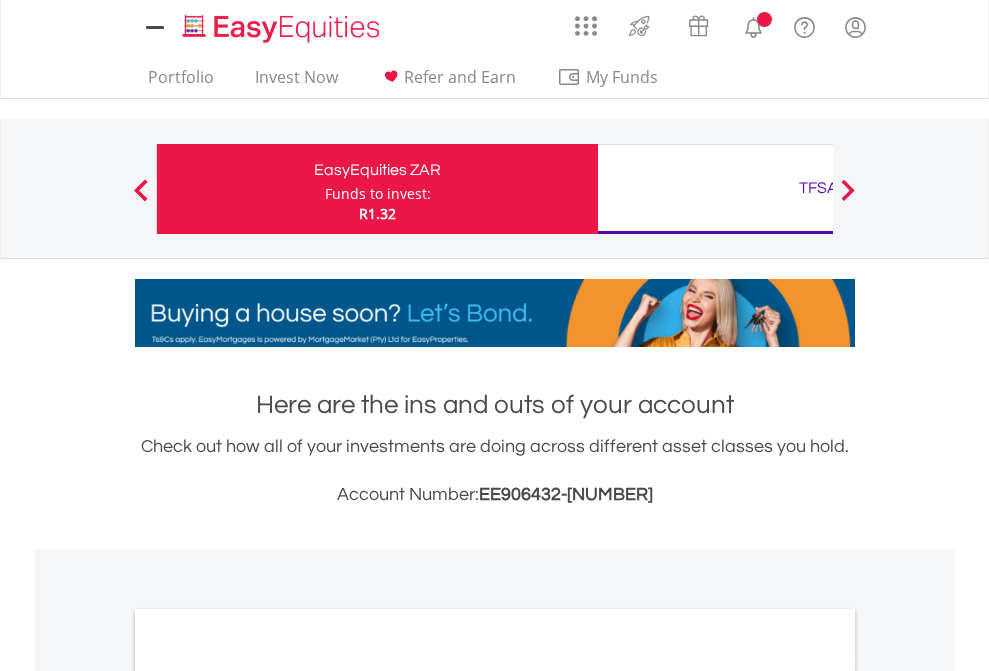 scroll, scrollTop: 1202, scrollLeft: 0, axis: vertical 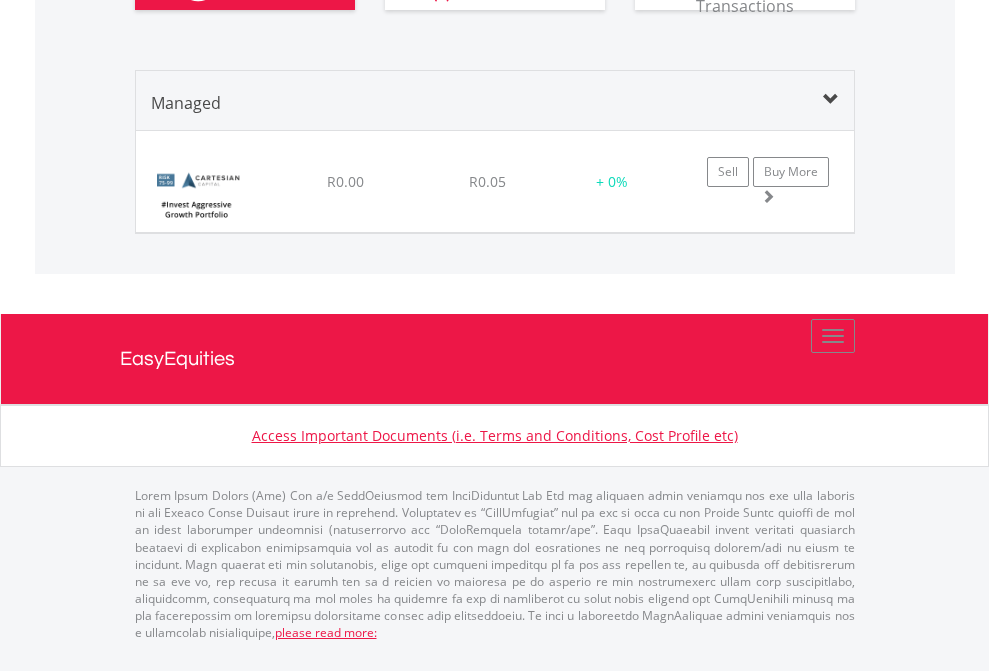 click on "TFSA" at bounding box center (818, -1300) 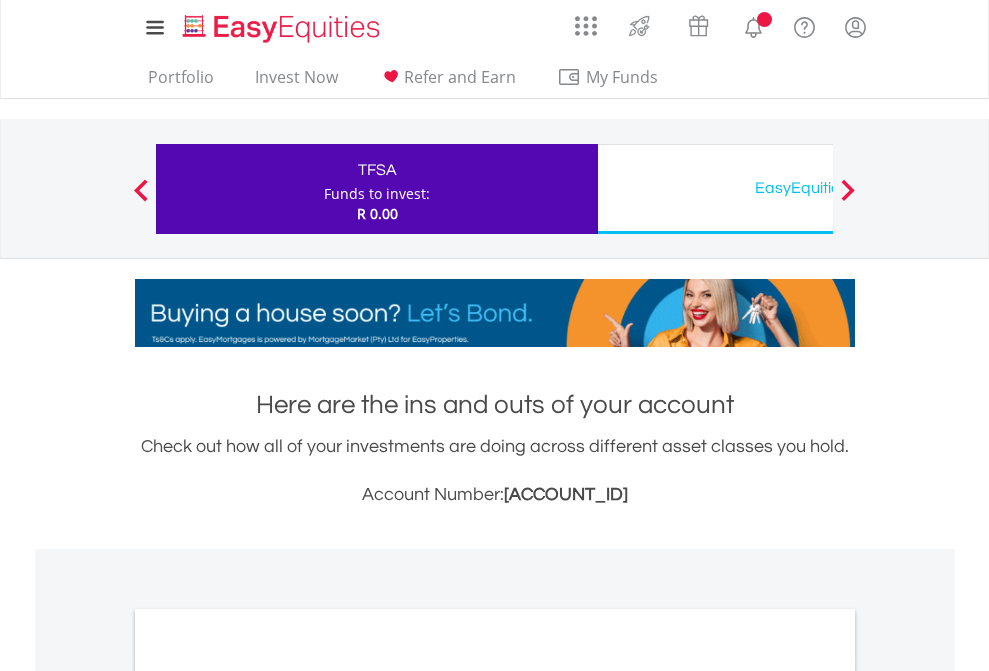 scroll, scrollTop: 0, scrollLeft: 0, axis: both 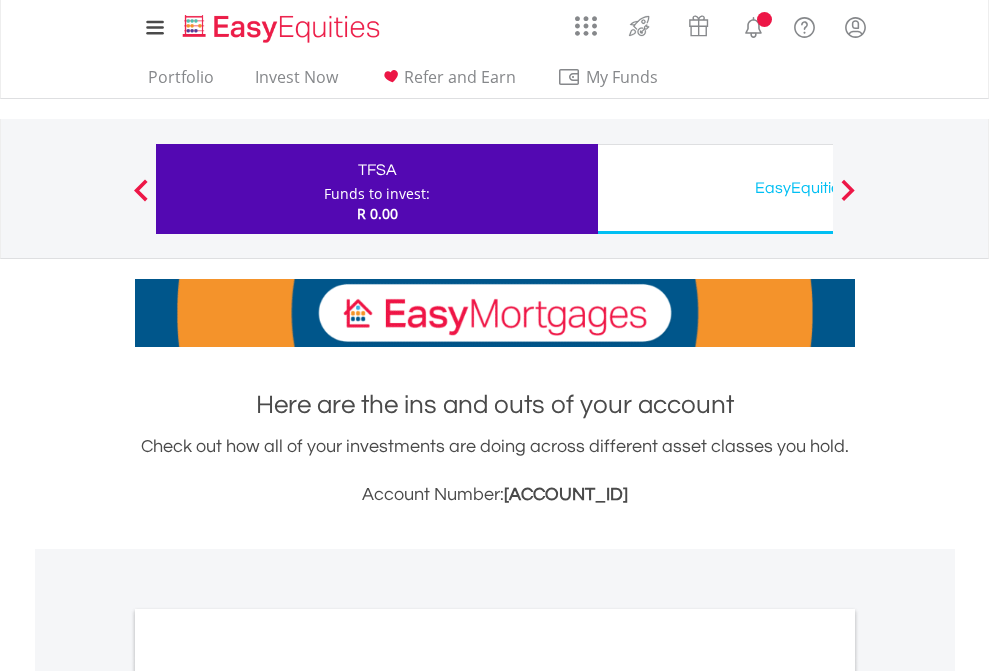 click on "All Holdings" at bounding box center (268, 1096) 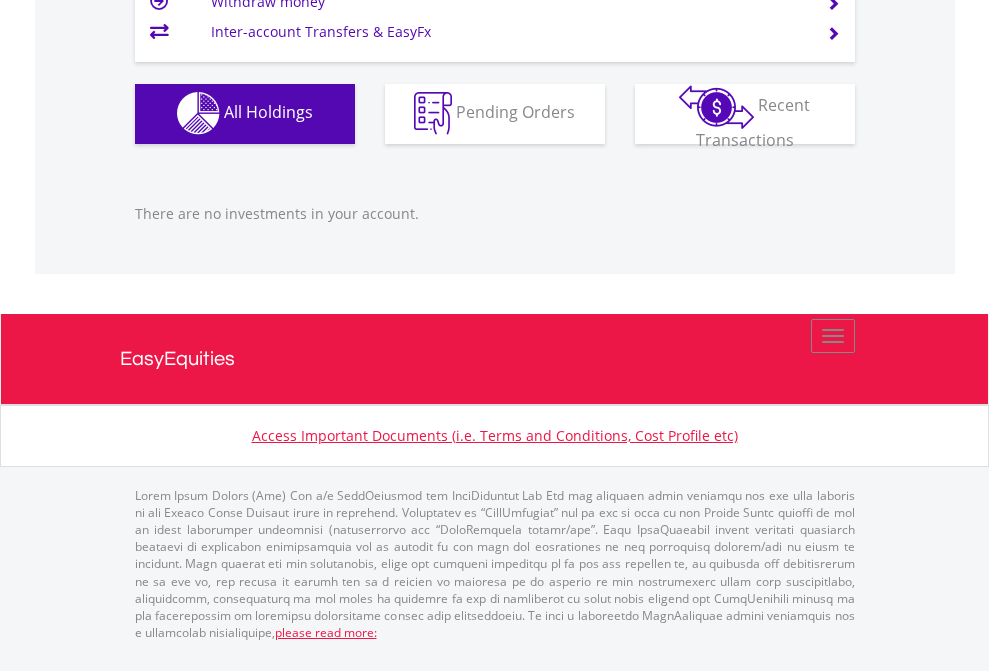 scroll, scrollTop: 1980, scrollLeft: 0, axis: vertical 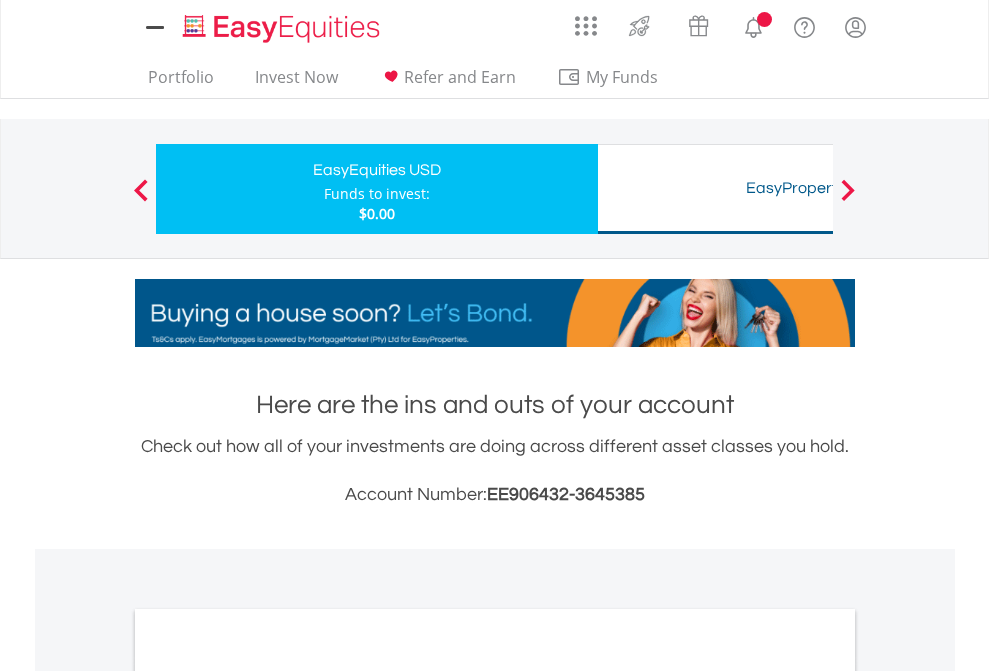 click on "All Holdings" at bounding box center (268, 1096) 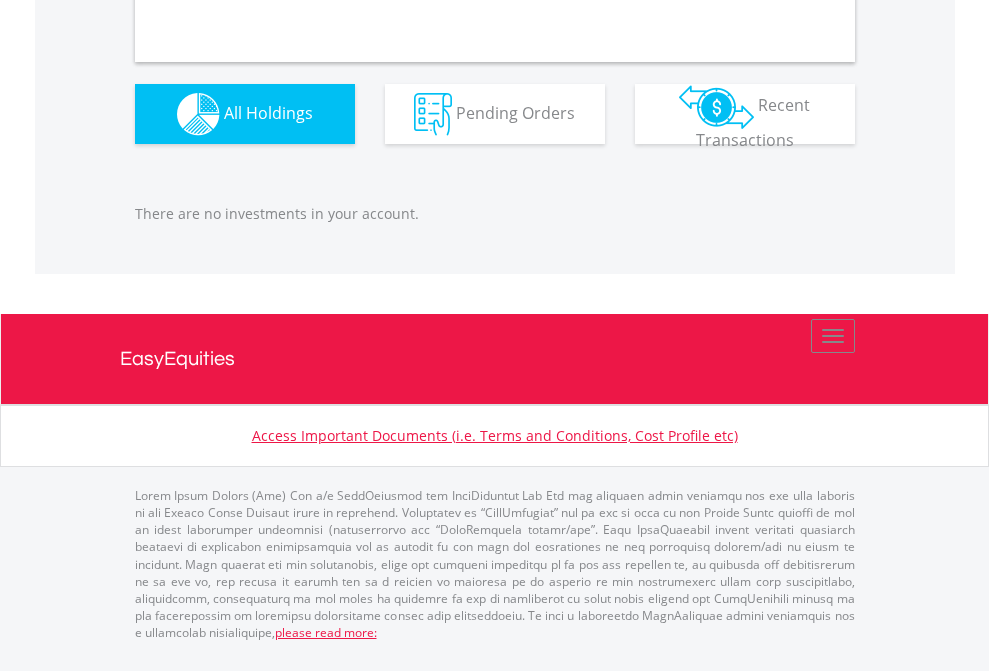 scroll, scrollTop: 1980, scrollLeft: 0, axis: vertical 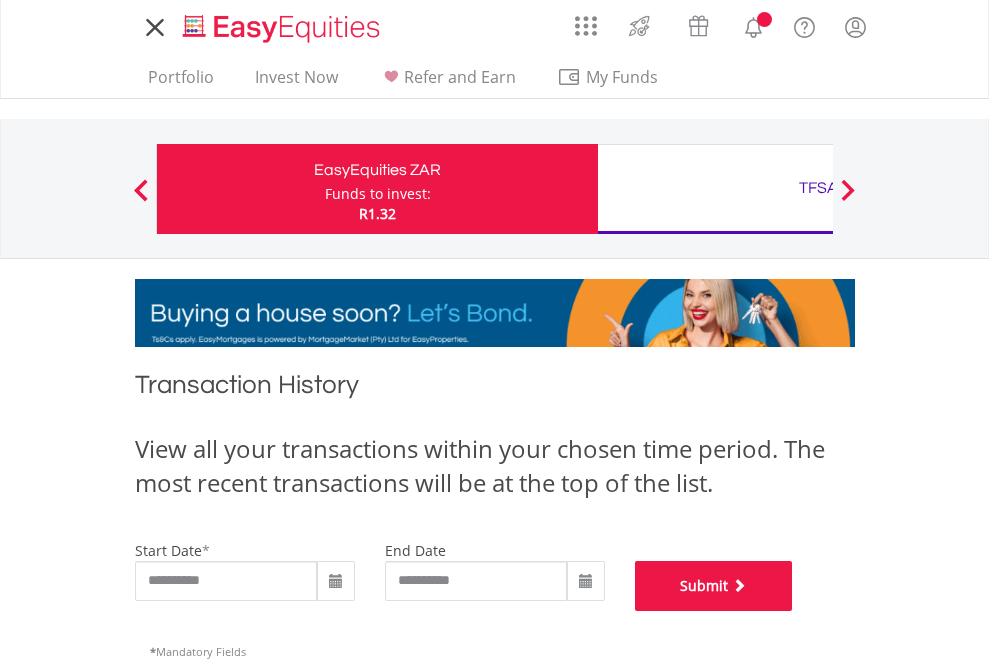 click on "Submit" at bounding box center [714, 586] 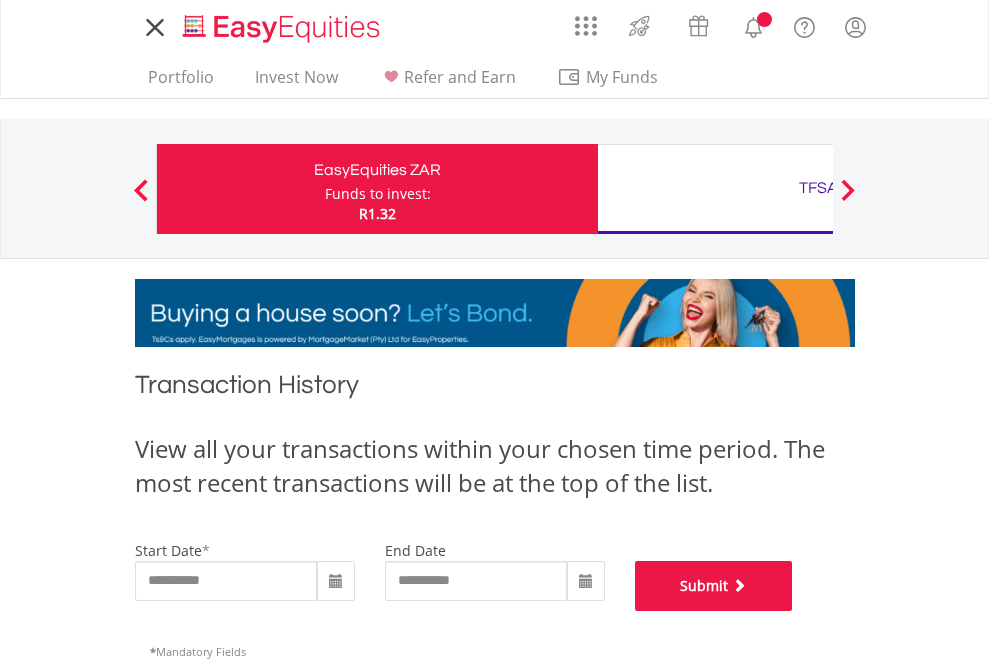 scroll, scrollTop: 811, scrollLeft: 0, axis: vertical 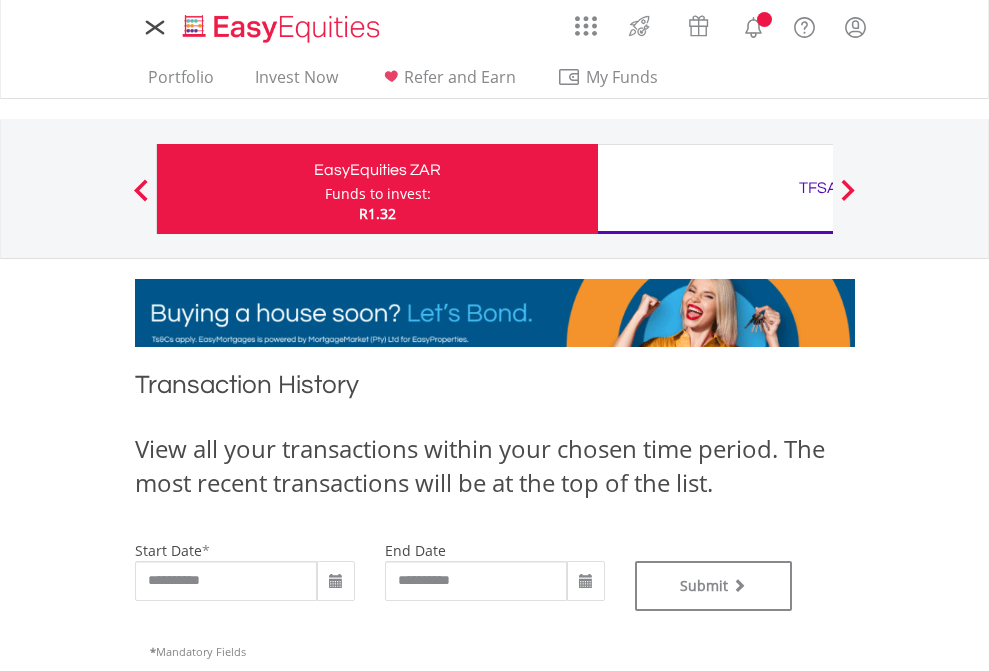 click on "TFSA" at bounding box center (818, 188) 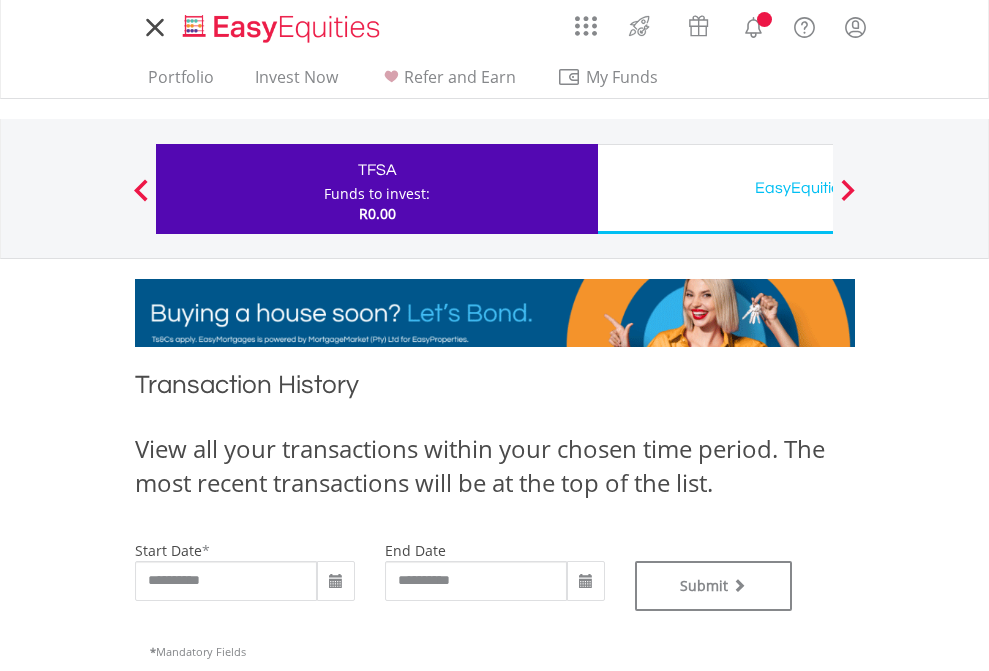 scroll, scrollTop: 0, scrollLeft: 0, axis: both 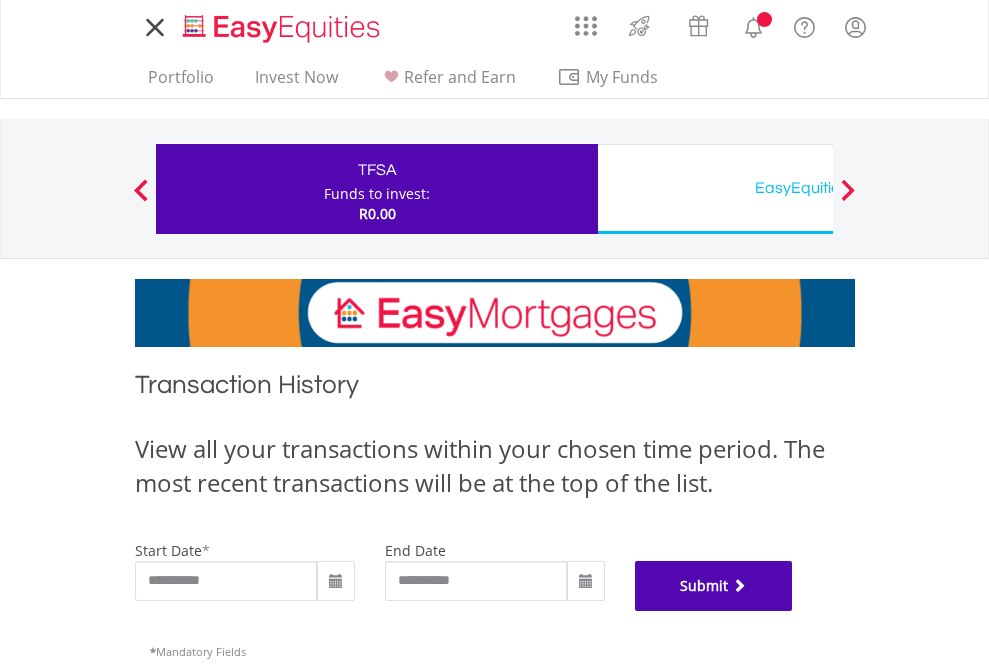 click on "Submit" at bounding box center (714, 586) 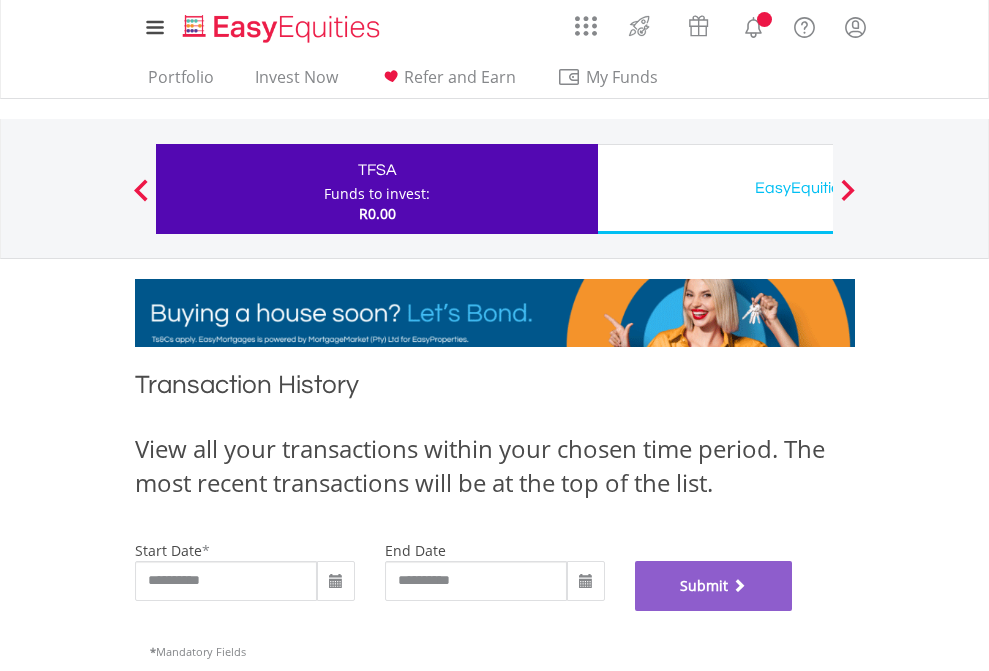 scroll, scrollTop: 811, scrollLeft: 0, axis: vertical 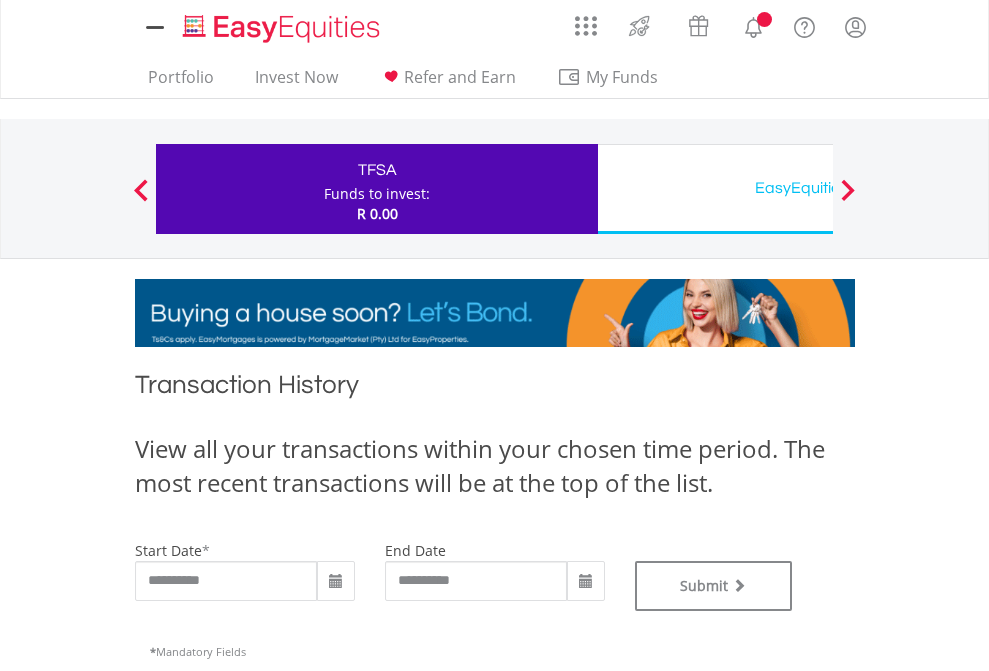 click on "EasyEquities USD" at bounding box center (818, 188) 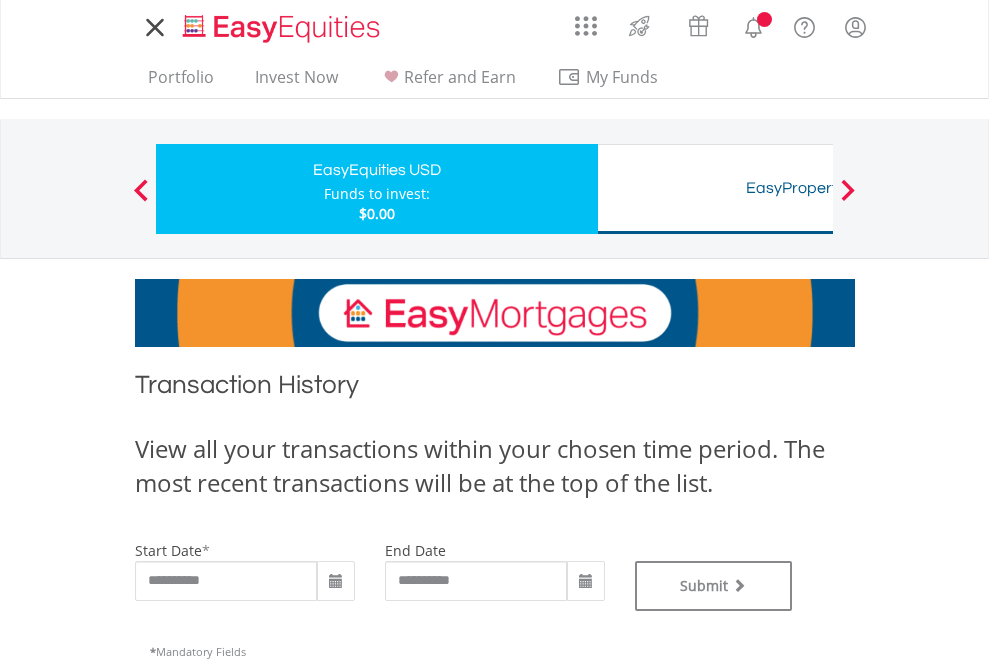 scroll, scrollTop: 0, scrollLeft: 0, axis: both 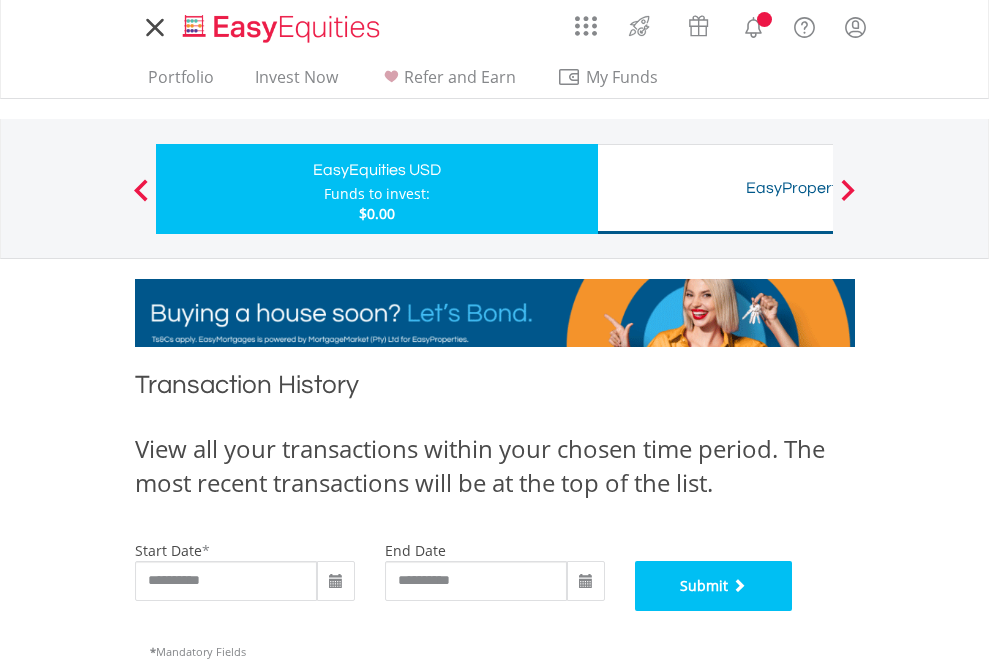 click on "Submit" at bounding box center [714, 586] 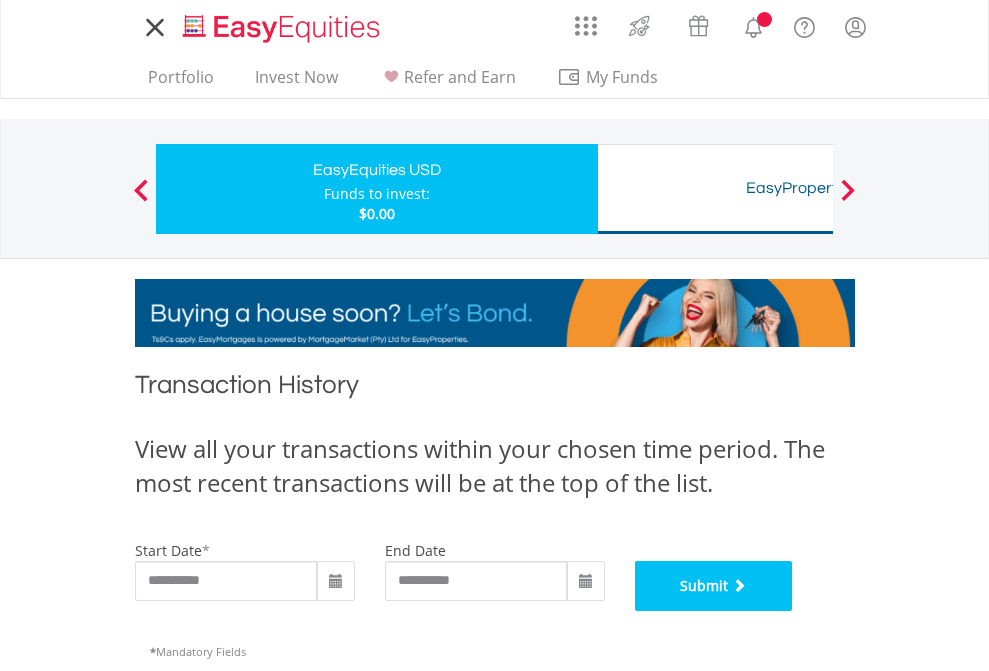 scroll, scrollTop: 811, scrollLeft: 0, axis: vertical 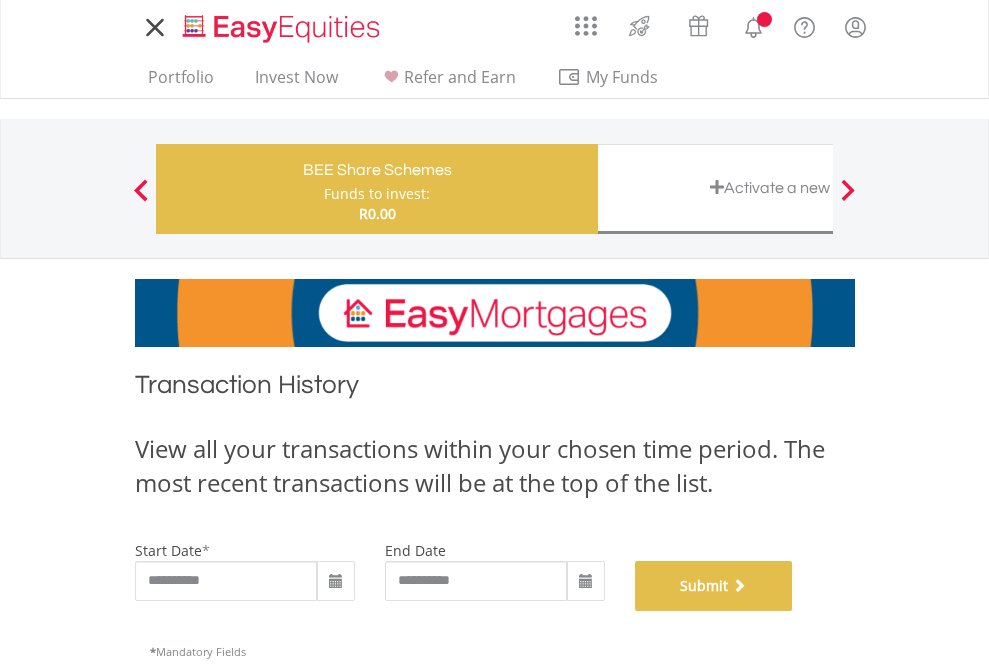 click on "Submit" at bounding box center [714, 586] 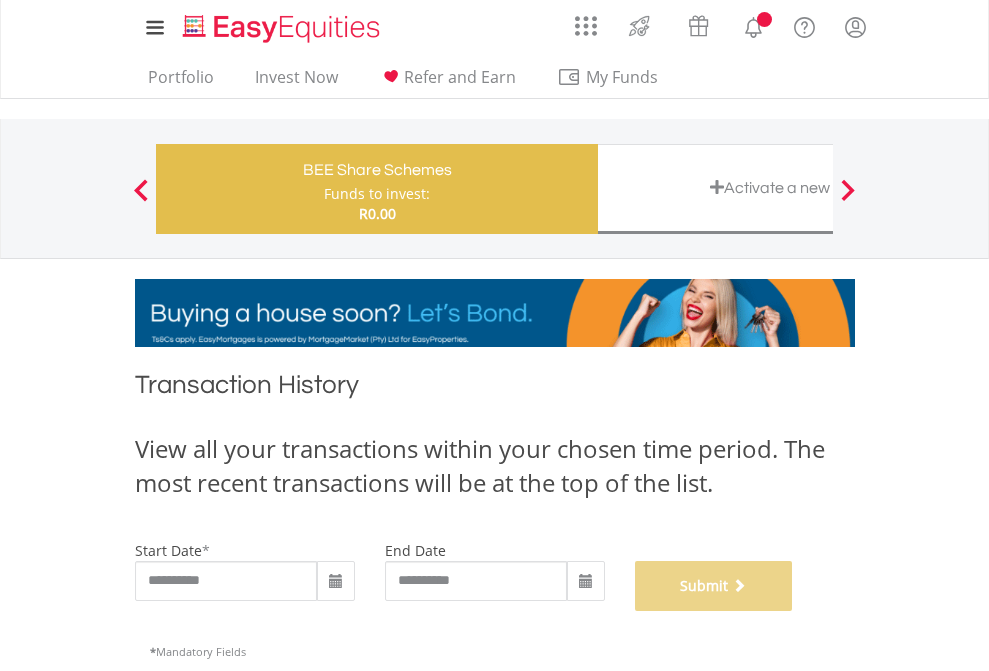 scroll, scrollTop: 811, scrollLeft: 0, axis: vertical 